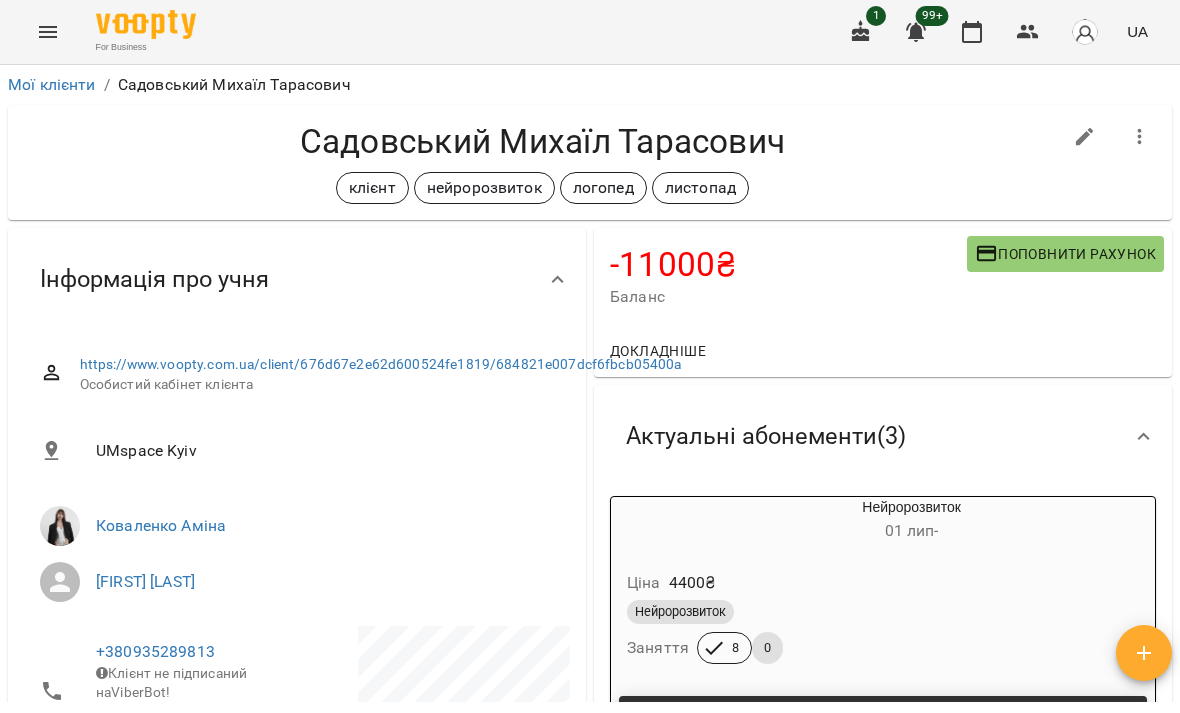scroll, scrollTop: 0, scrollLeft: 0, axis: both 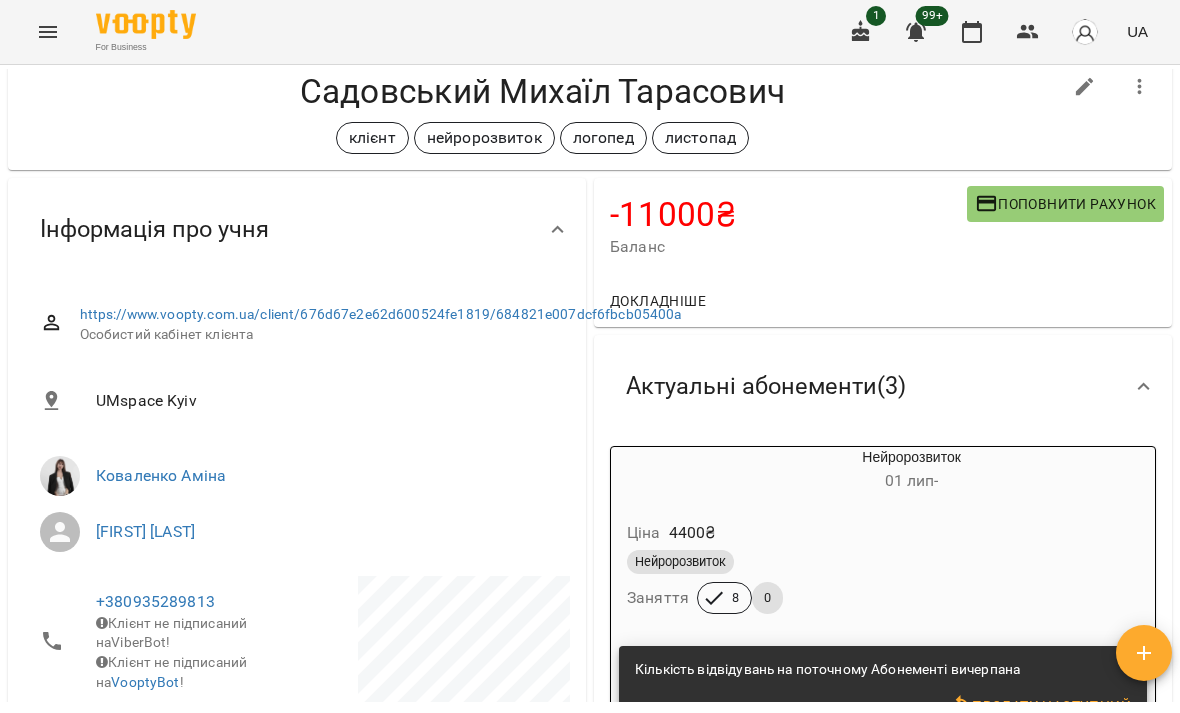 click 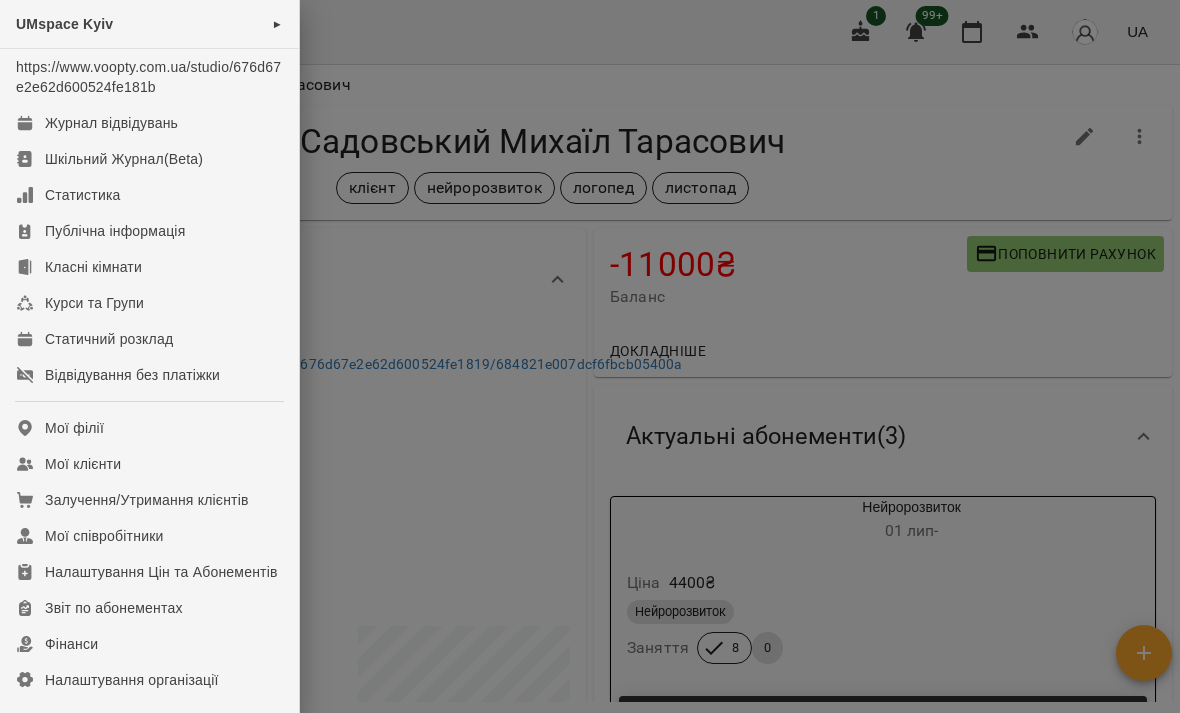 scroll, scrollTop: 0, scrollLeft: 0, axis: both 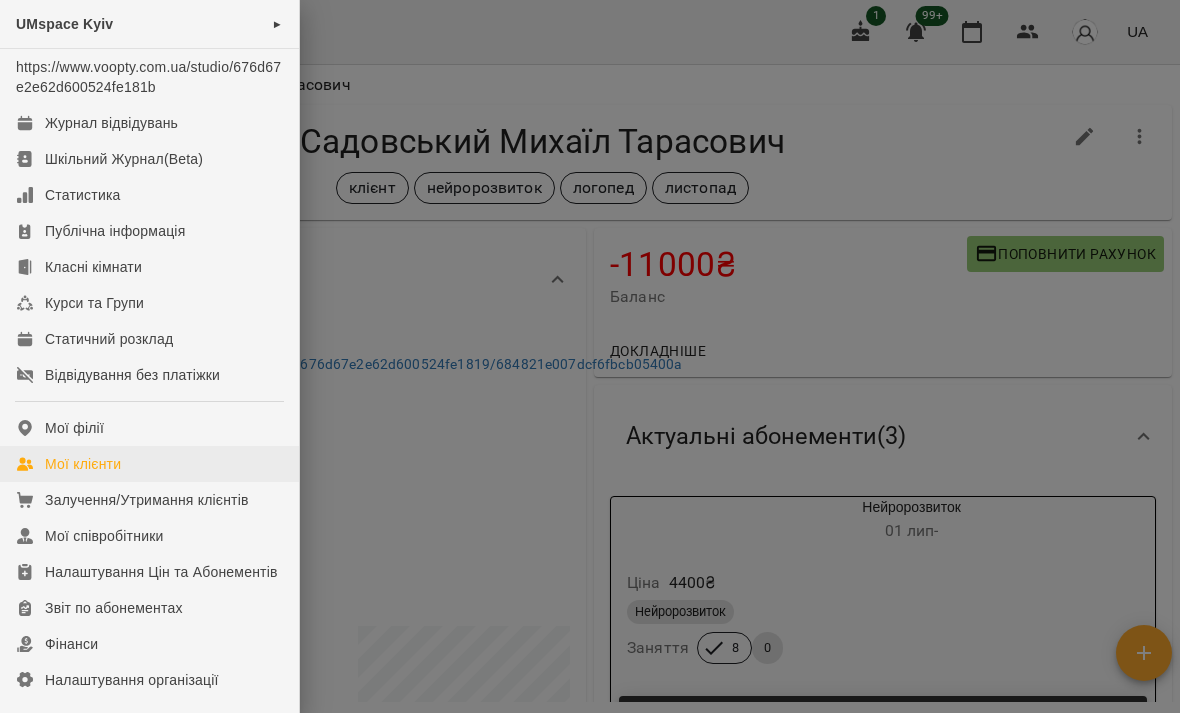 click on "Мої клієнти" at bounding box center (83, 464) 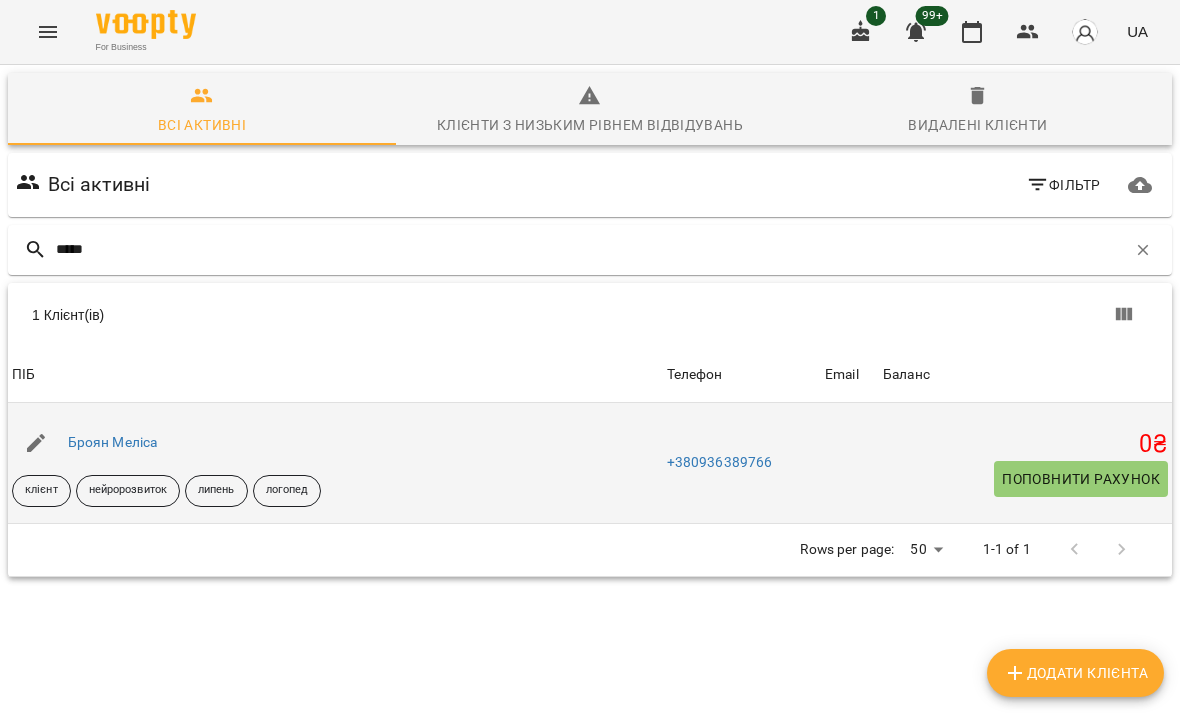type on "*****" 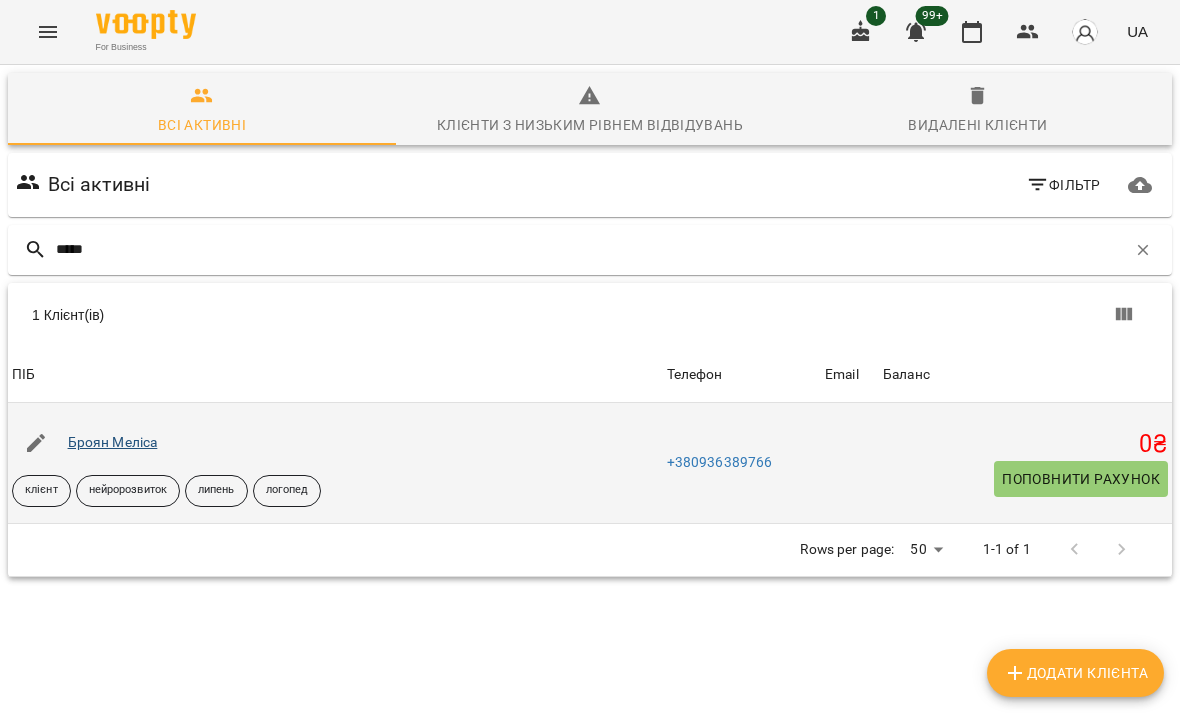 click on "Броян Меліса" at bounding box center (113, 442) 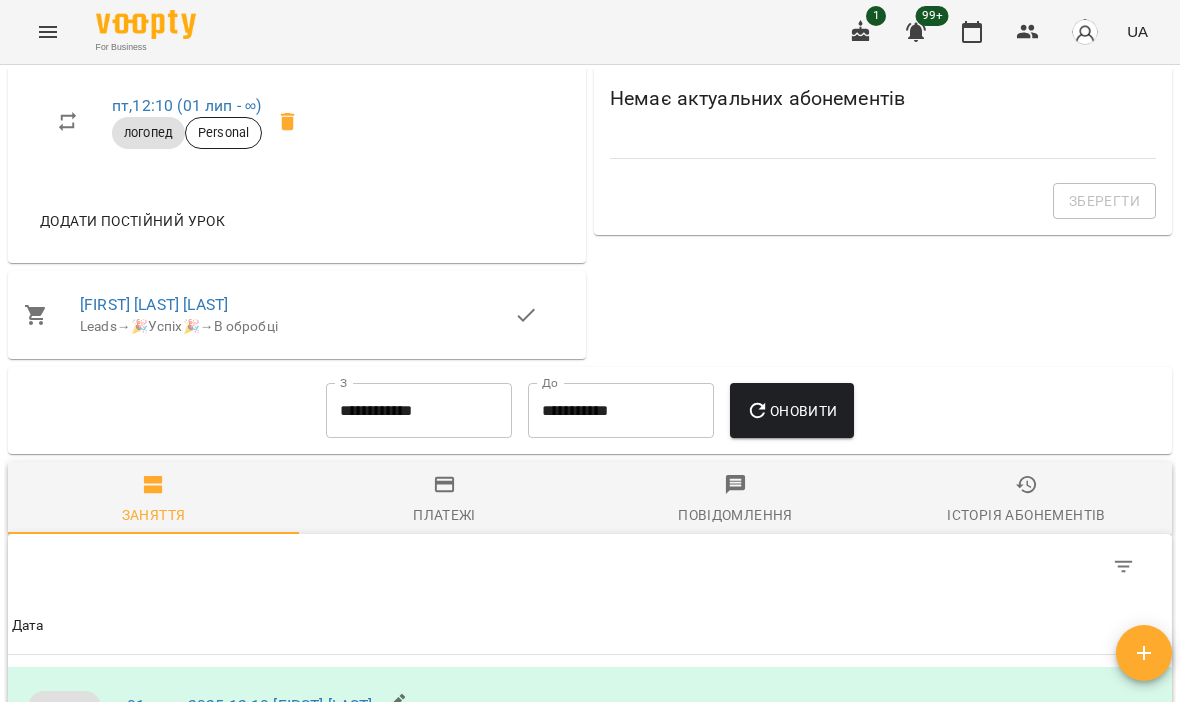 scroll, scrollTop: 832, scrollLeft: 0, axis: vertical 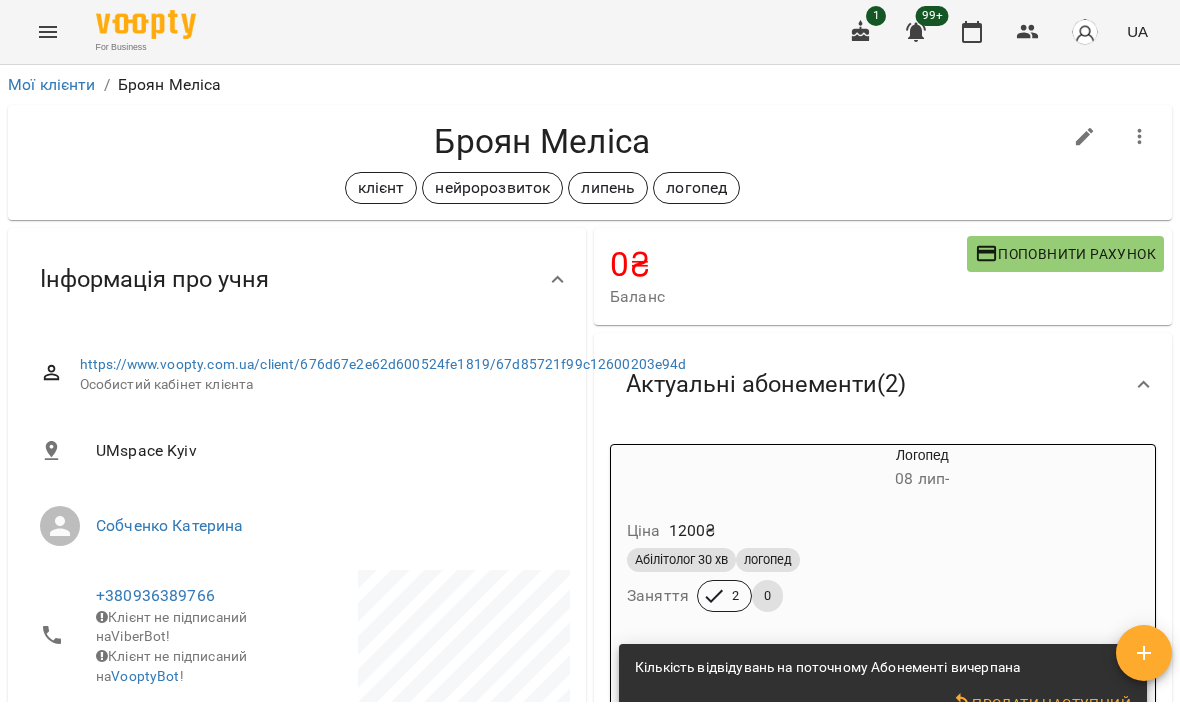 click 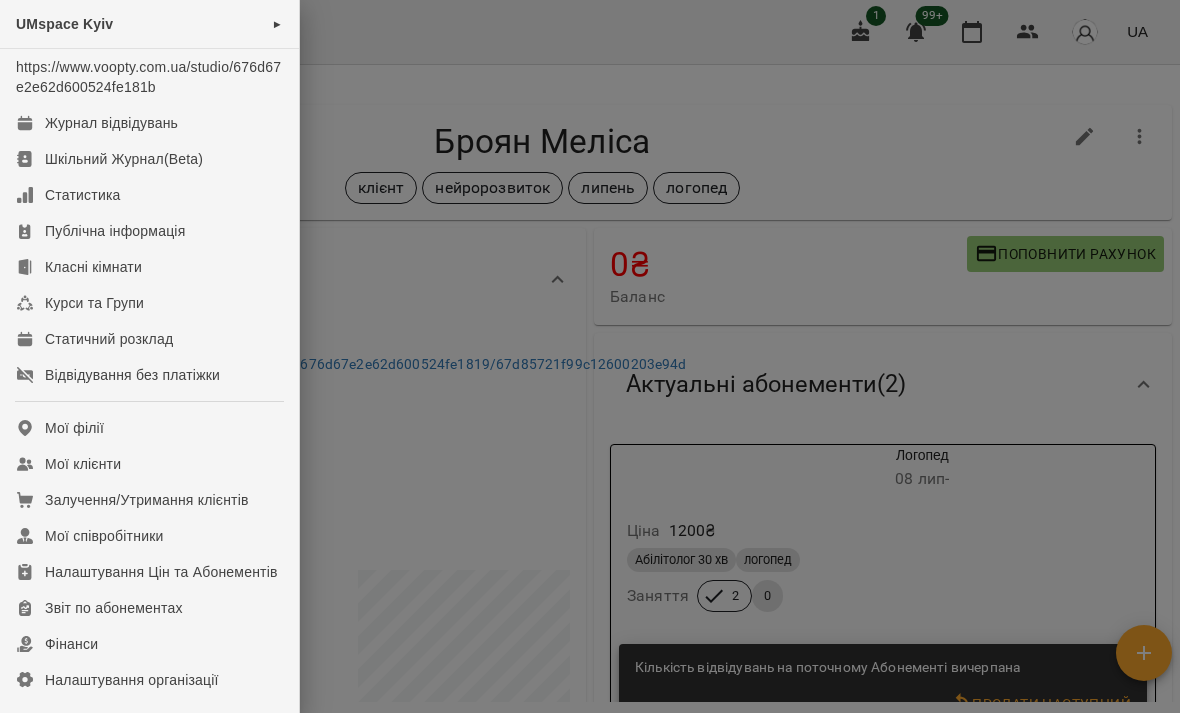scroll, scrollTop: 0, scrollLeft: 0, axis: both 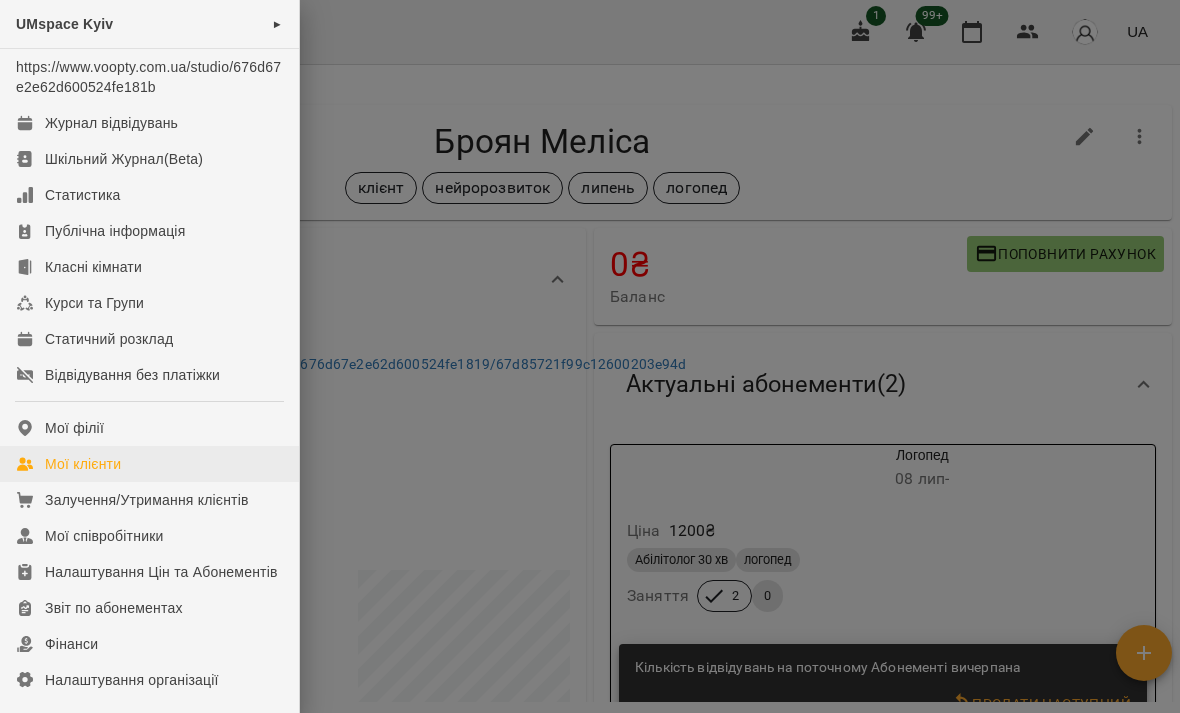 click on "Мої клієнти" at bounding box center [83, 464] 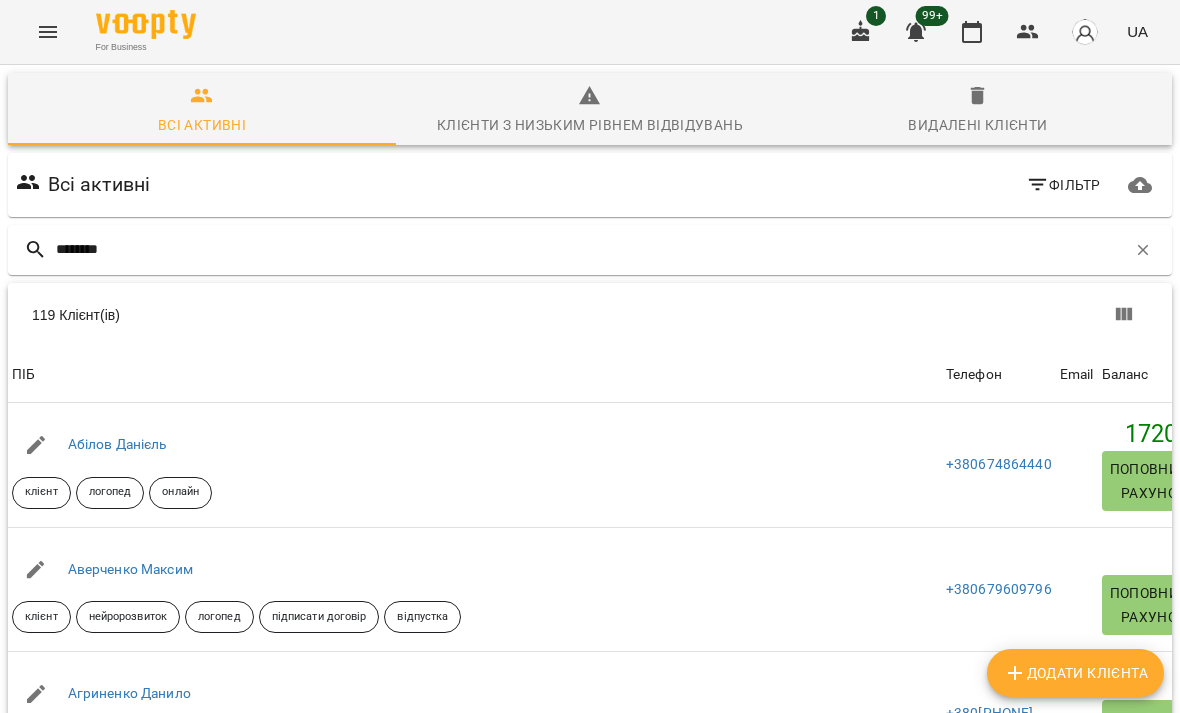 type on "*********" 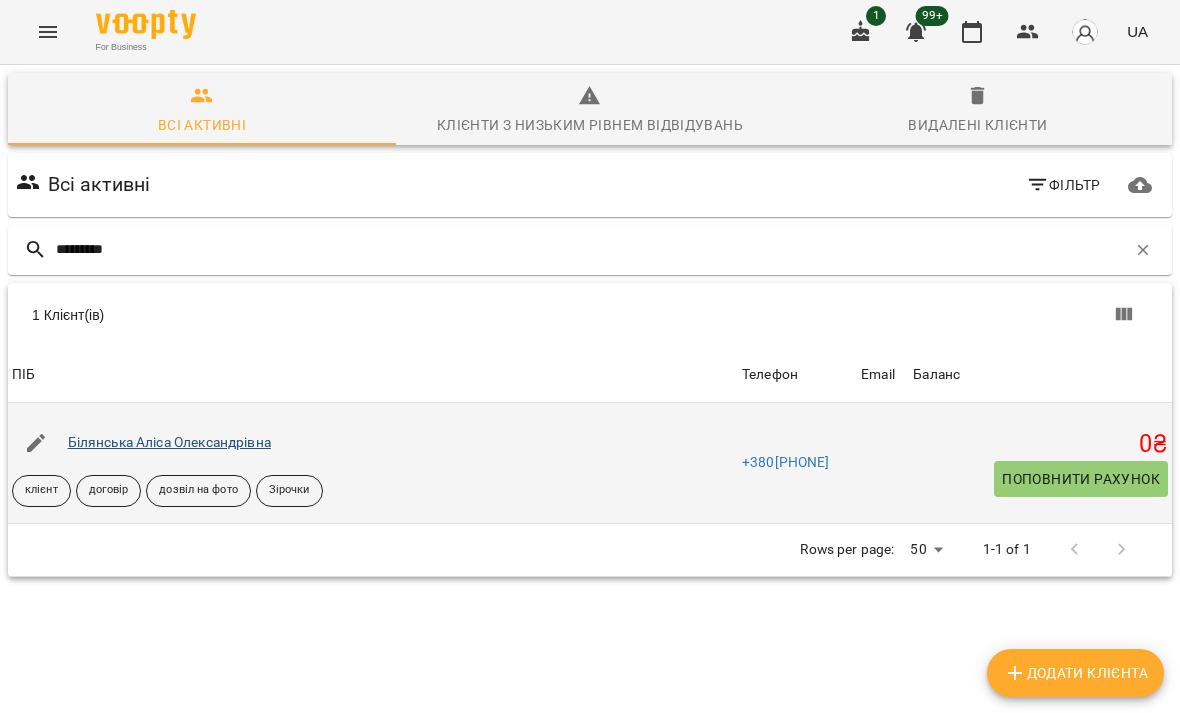 click on "Білянська Аліса Олександрівна" at bounding box center [169, 442] 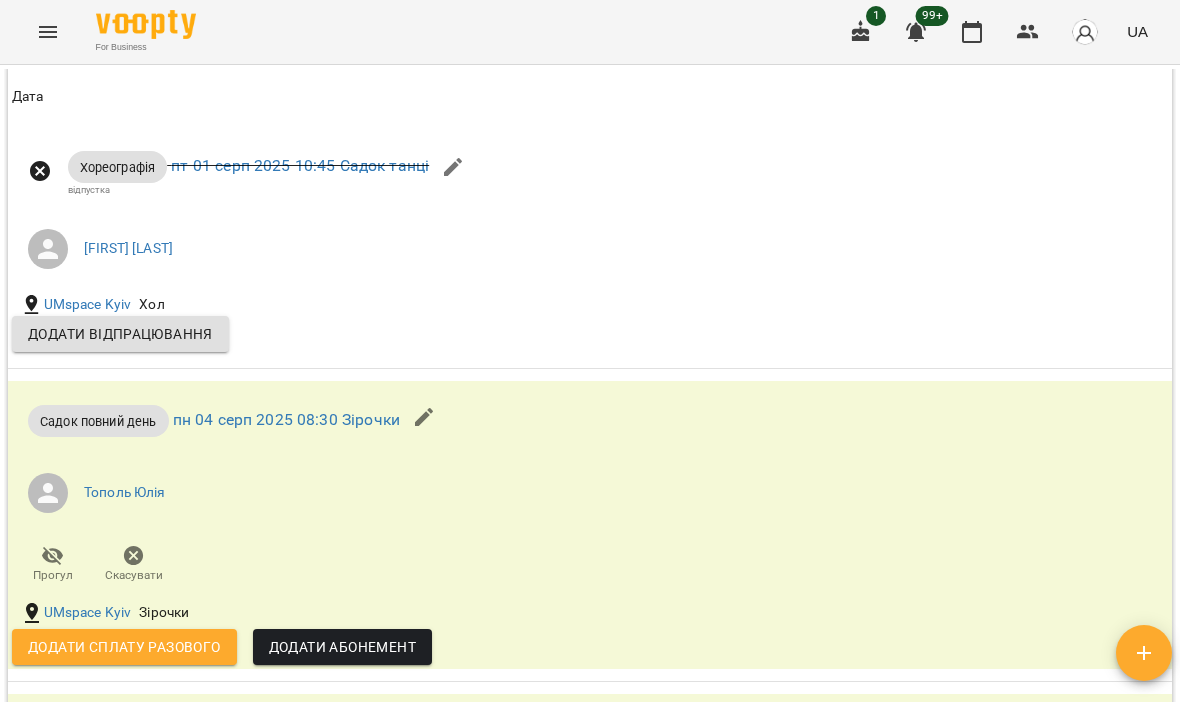 scroll, scrollTop: 3336, scrollLeft: 0, axis: vertical 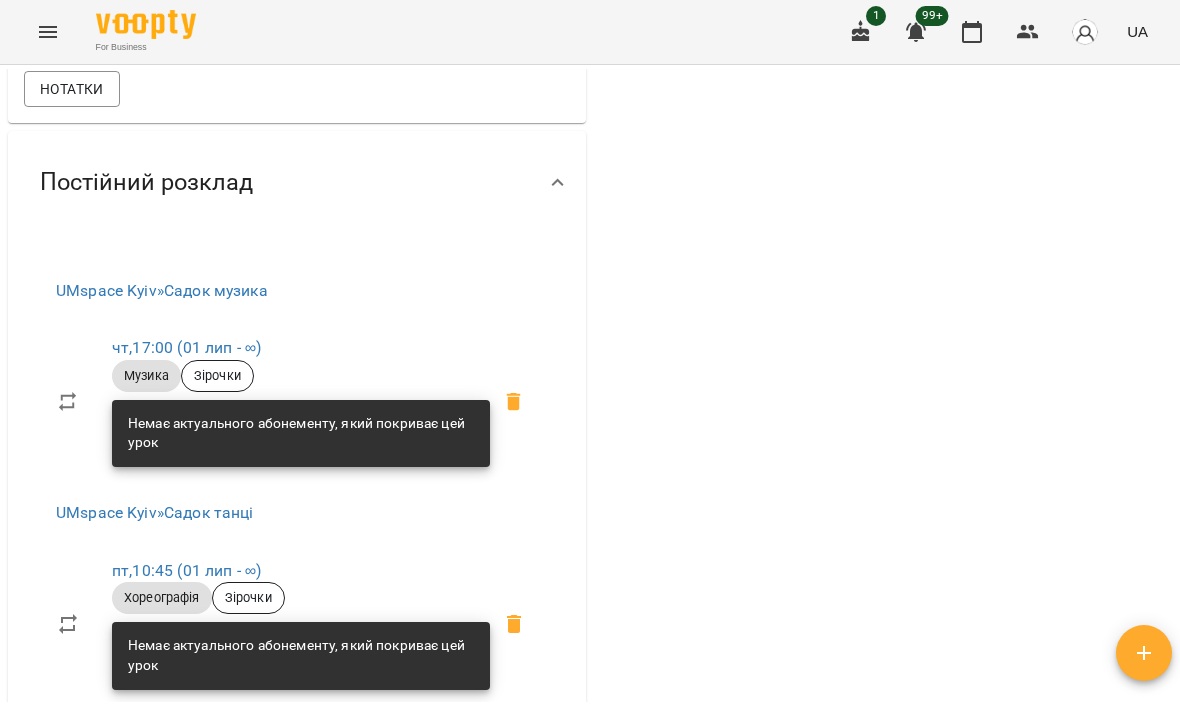 click 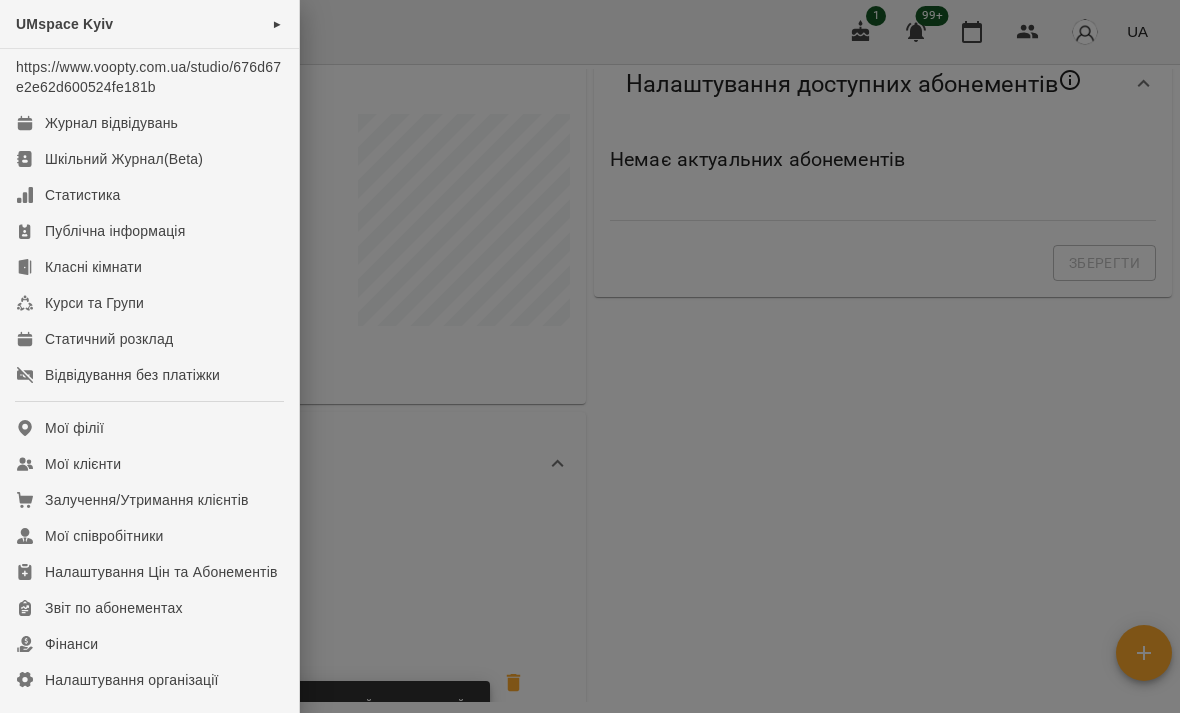 scroll, scrollTop: 500, scrollLeft: 0, axis: vertical 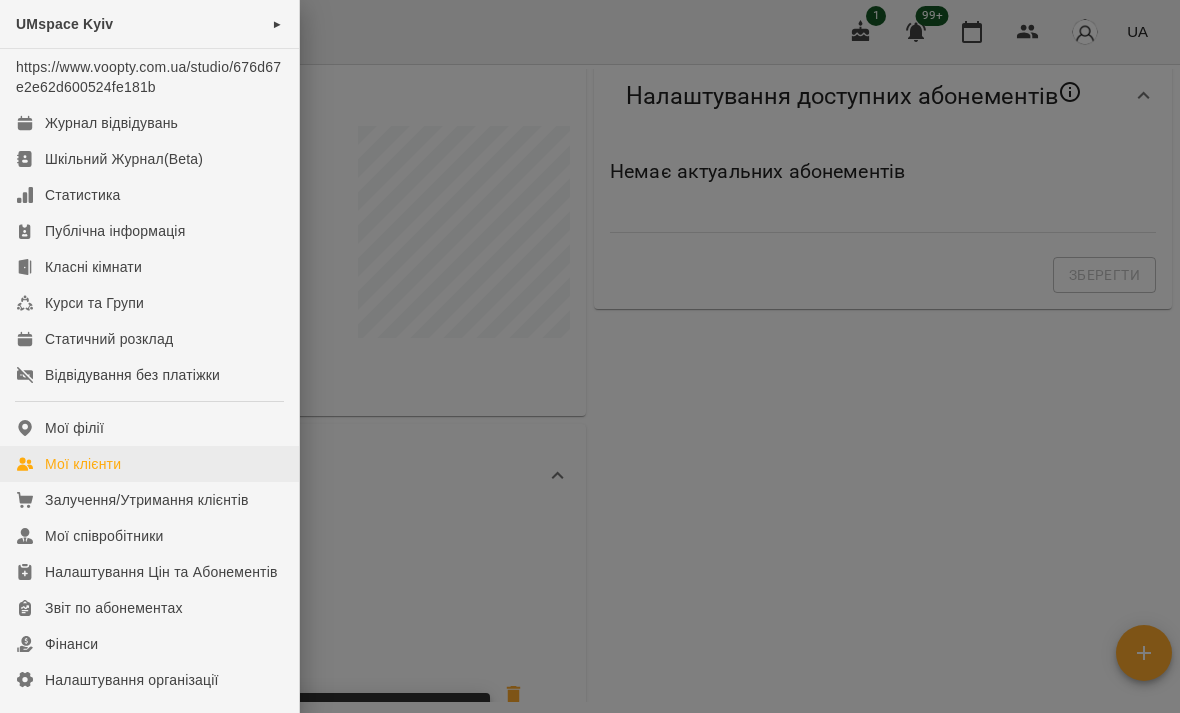 click on "Мої клієнти" at bounding box center (83, 464) 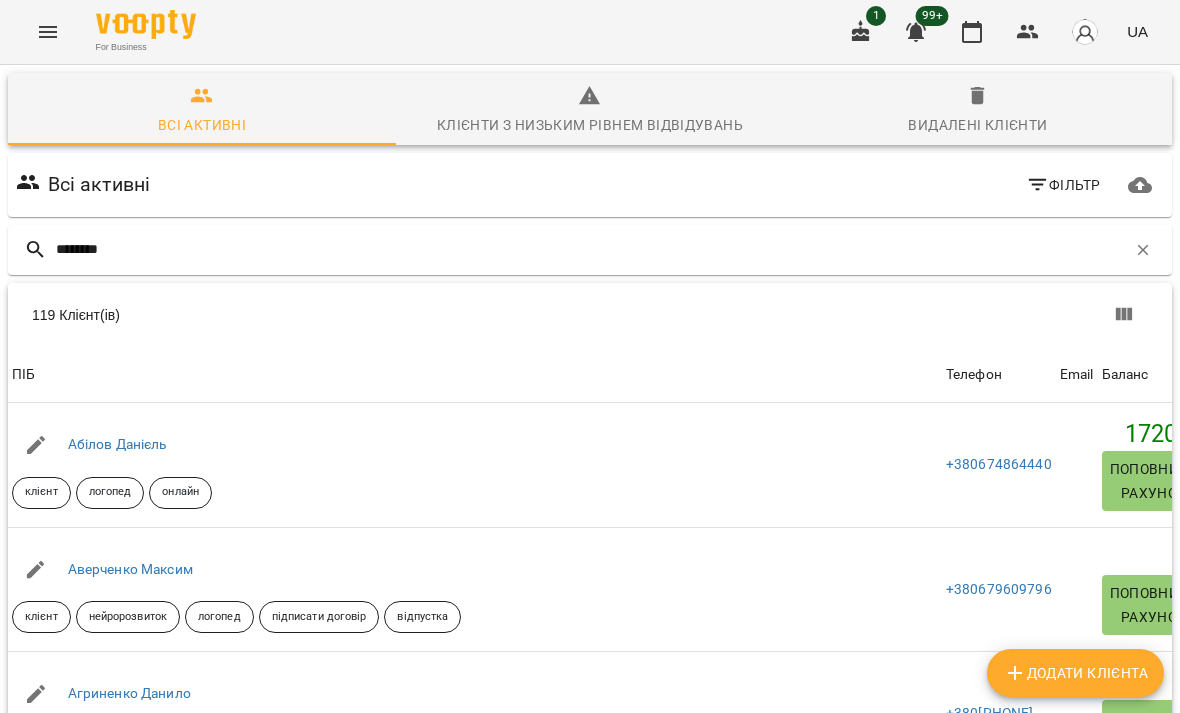 type on "*********" 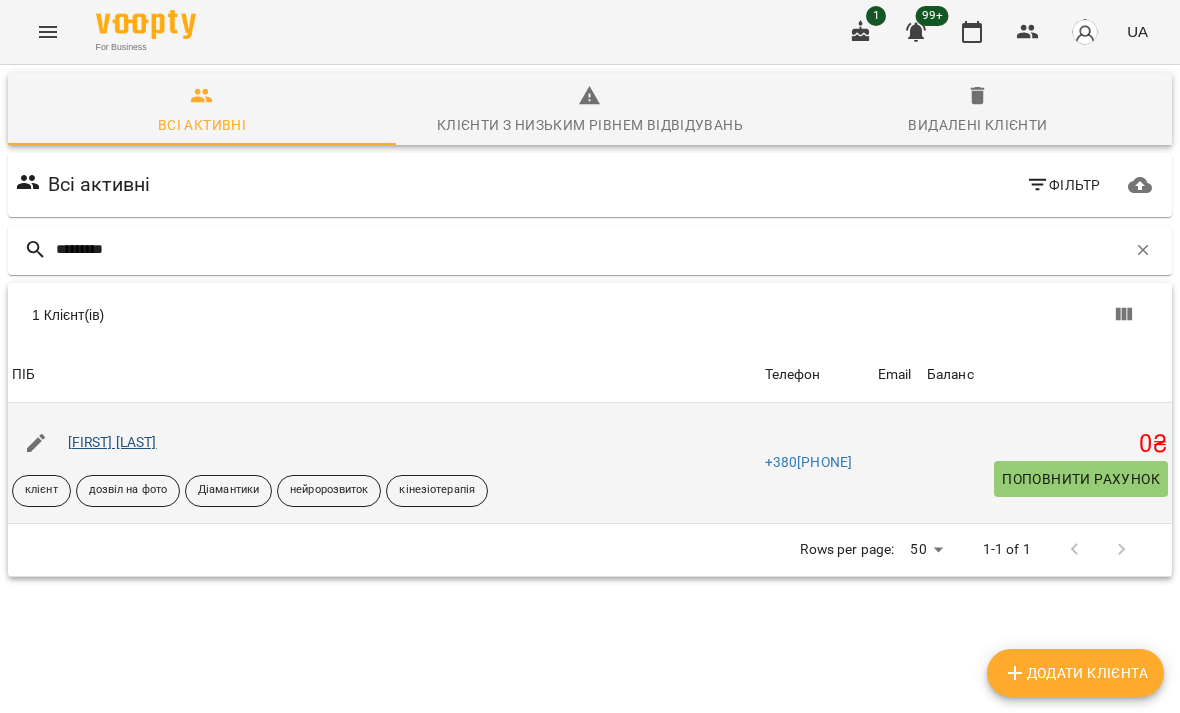 click on "[FIRST] [LAST]" at bounding box center [112, 442] 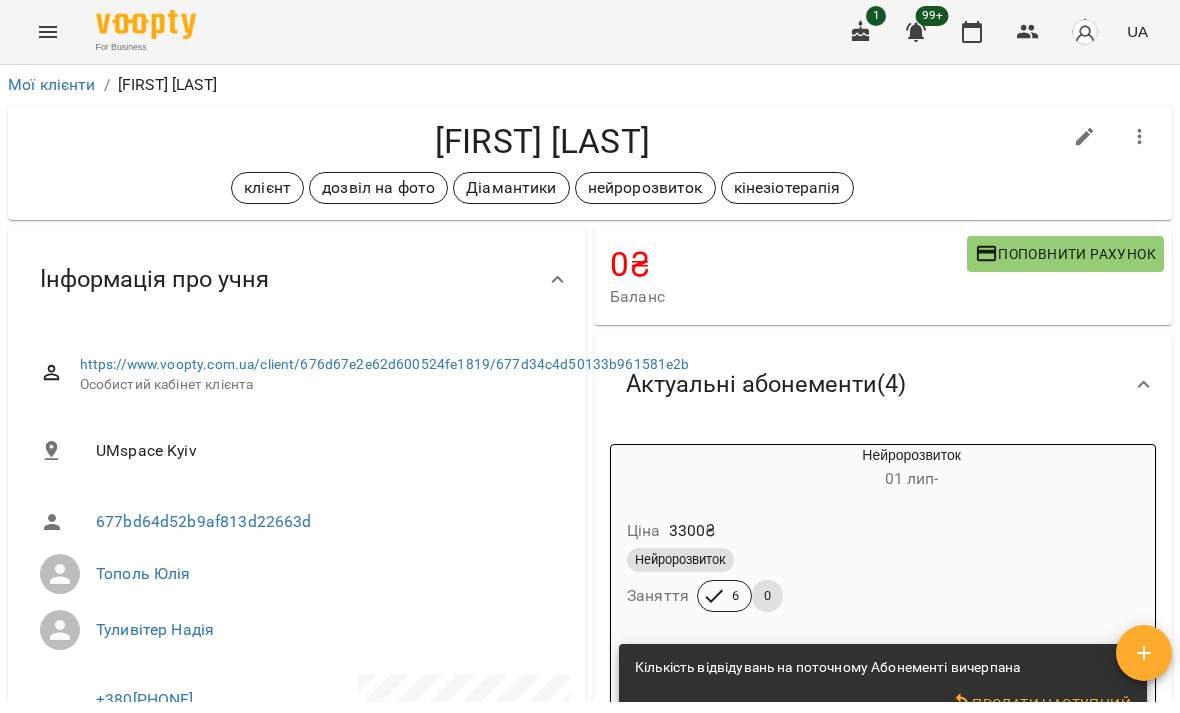 scroll, scrollTop: 0, scrollLeft: 0, axis: both 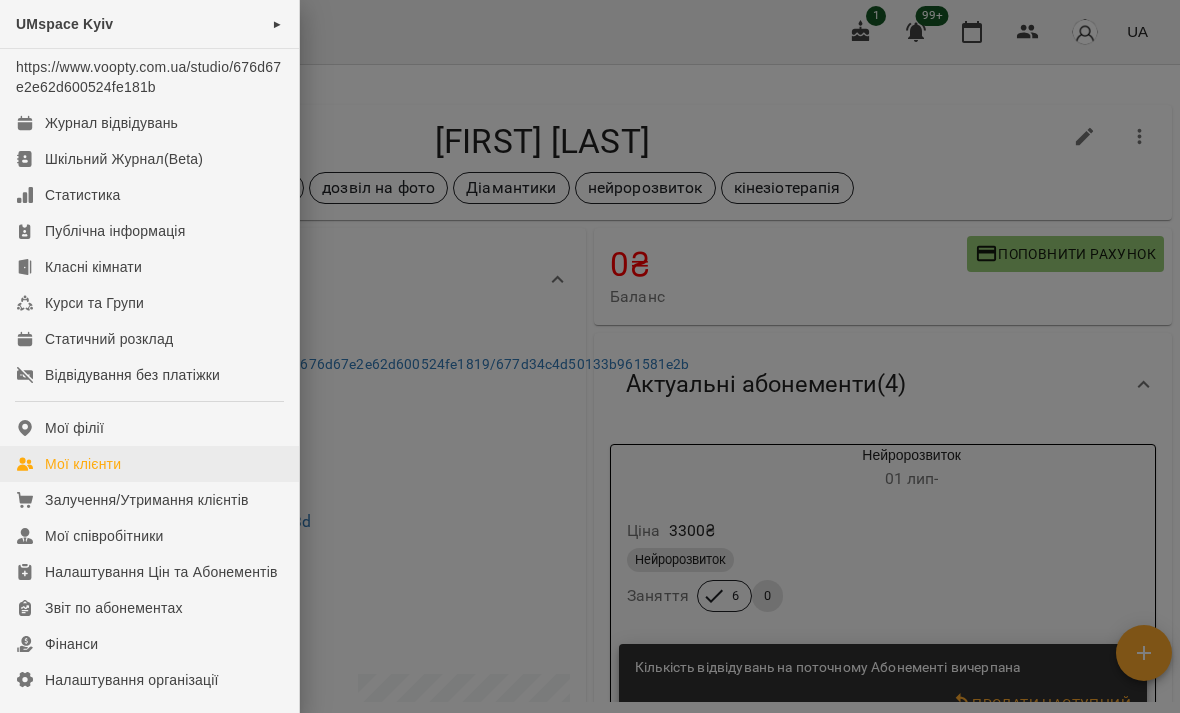 click on "Мої клієнти" at bounding box center (149, 464) 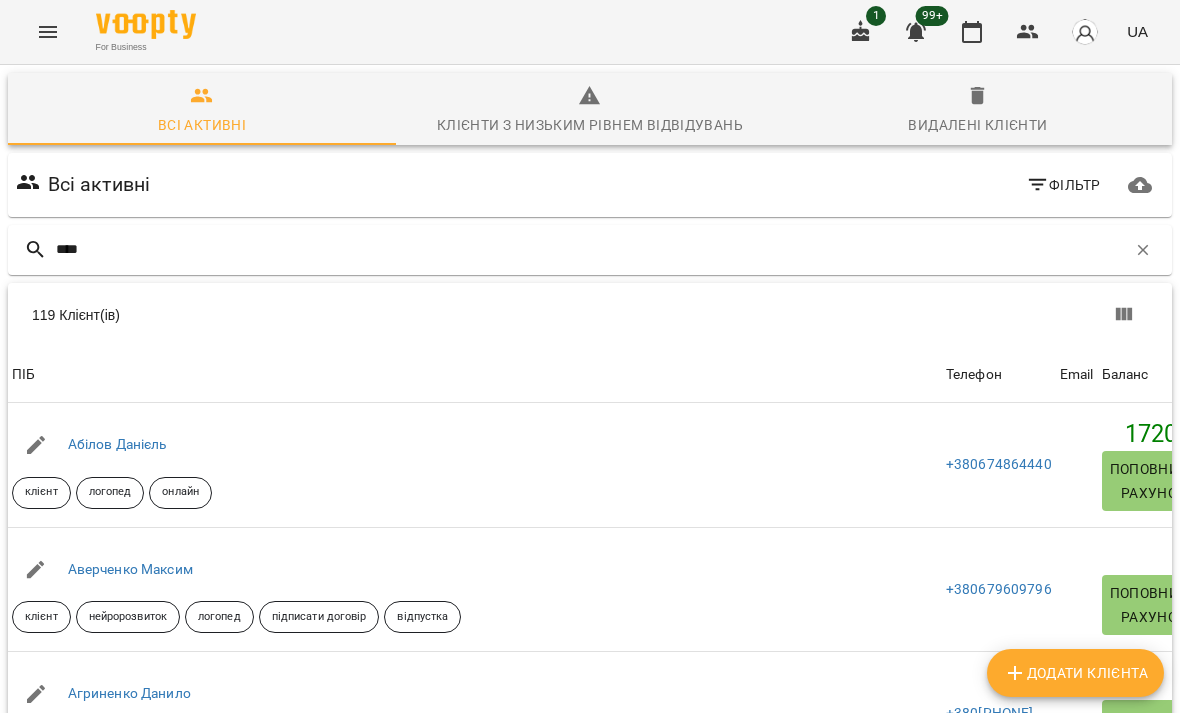 type on "*****" 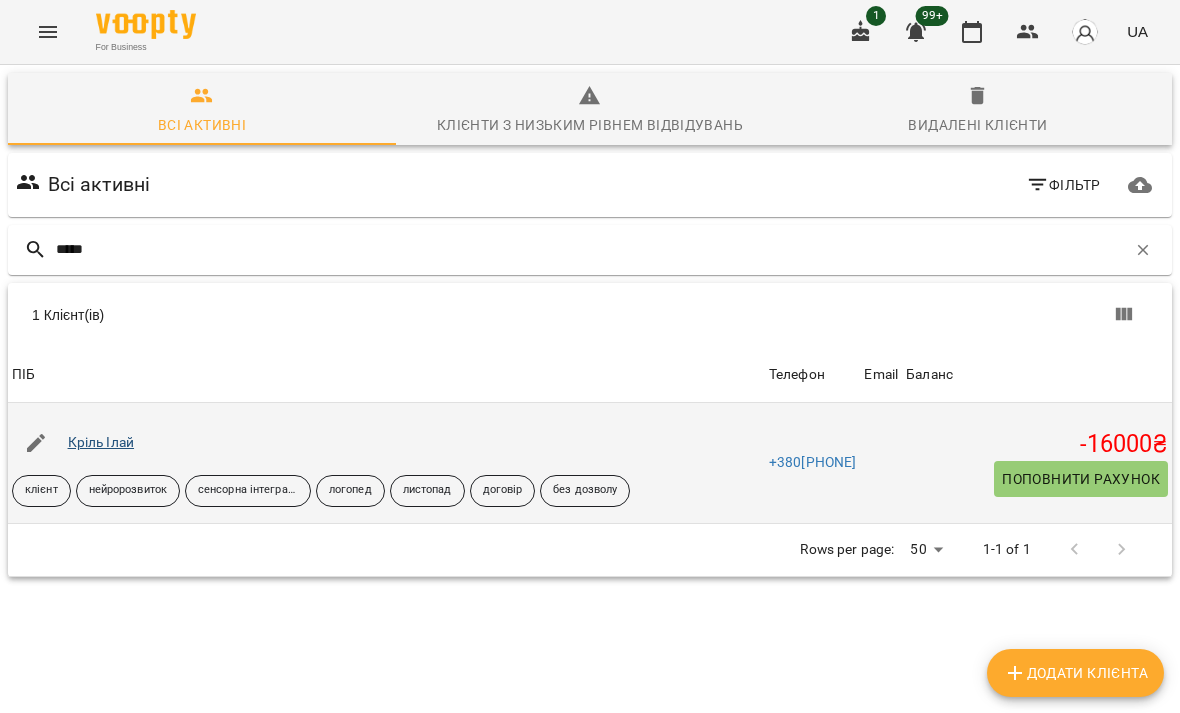 click on "Кріль Ілай" at bounding box center [101, 442] 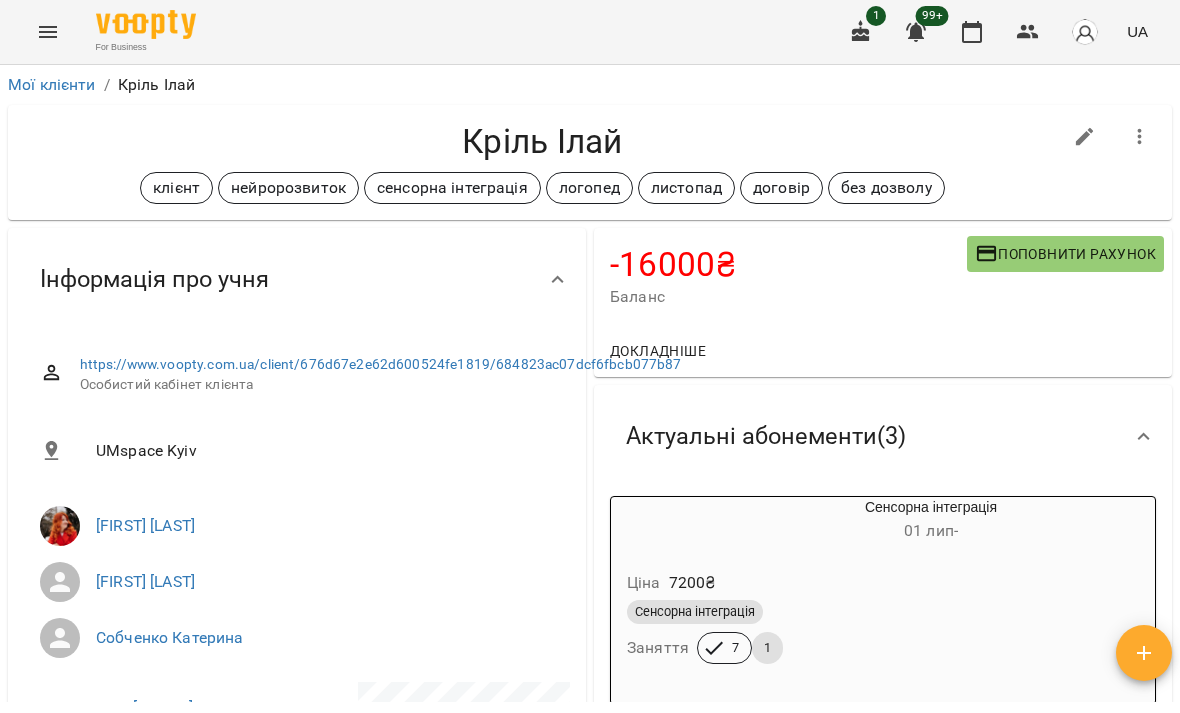 scroll, scrollTop: 0, scrollLeft: 0, axis: both 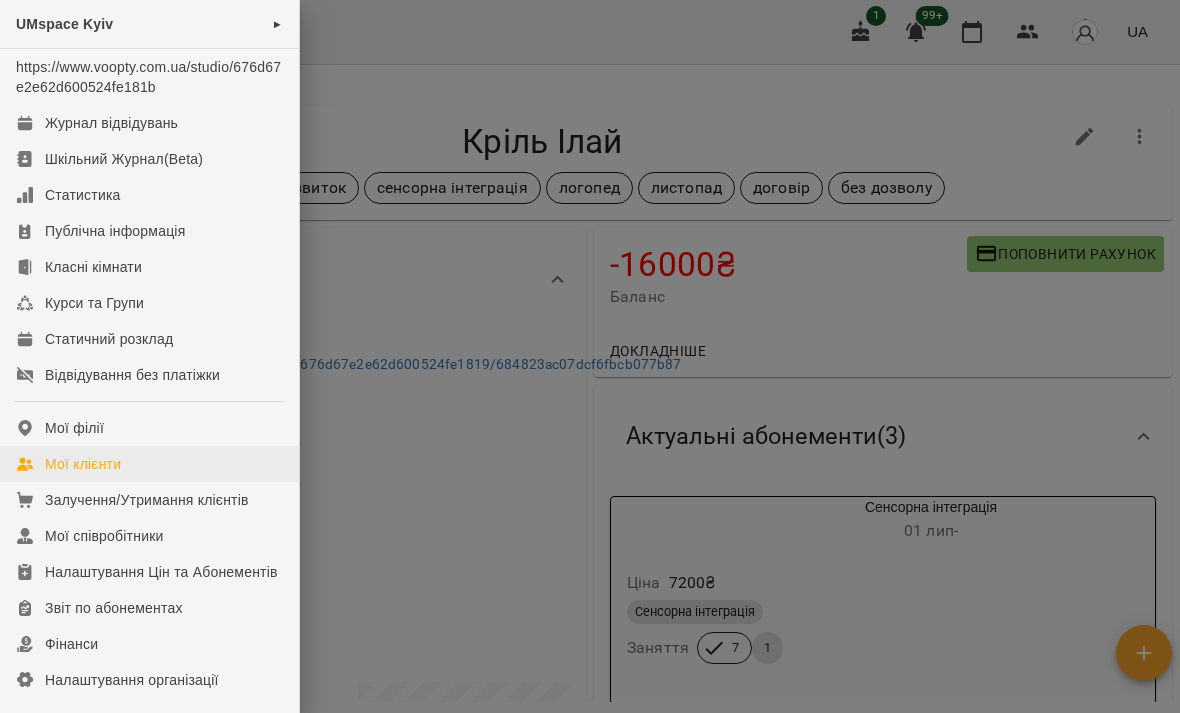 click on "Мої клієнти" at bounding box center (83, 464) 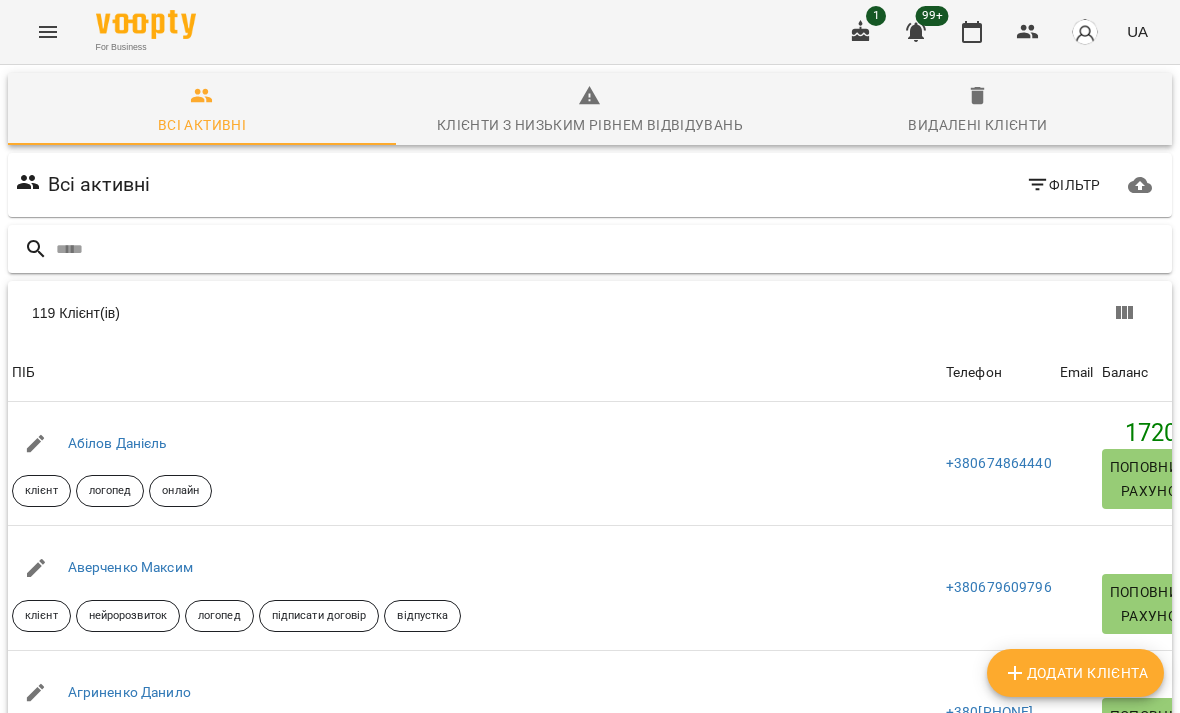click at bounding box center [610, 249] 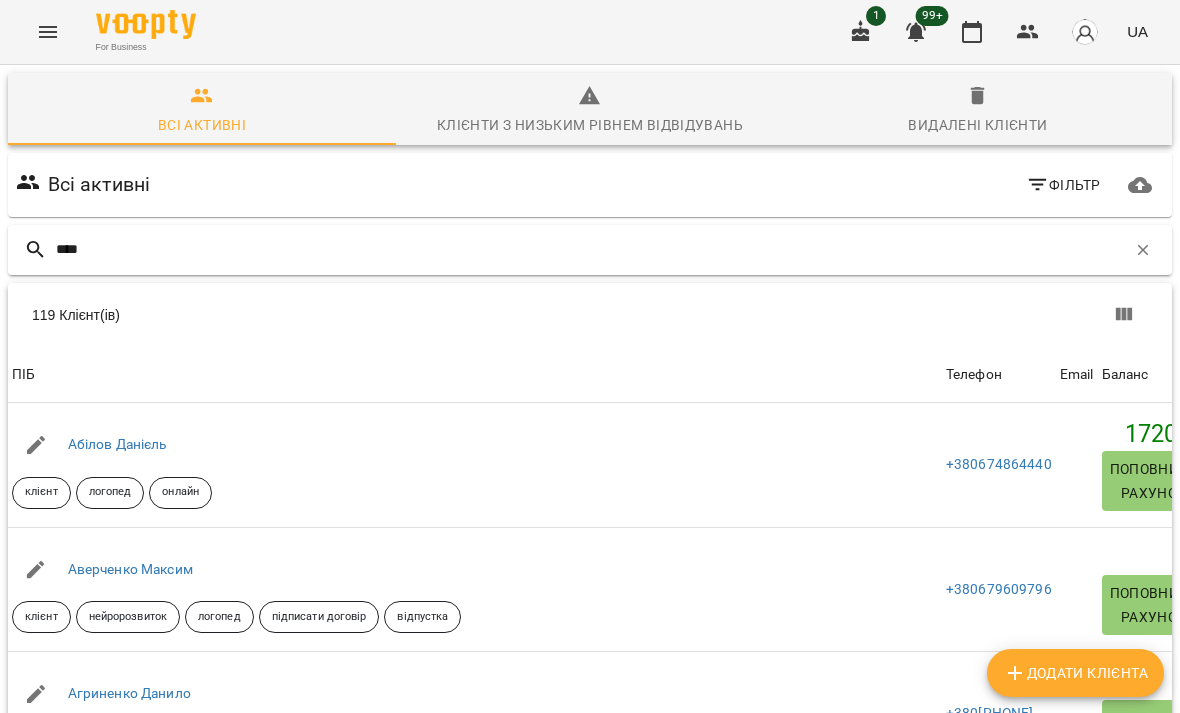 type on "*****" 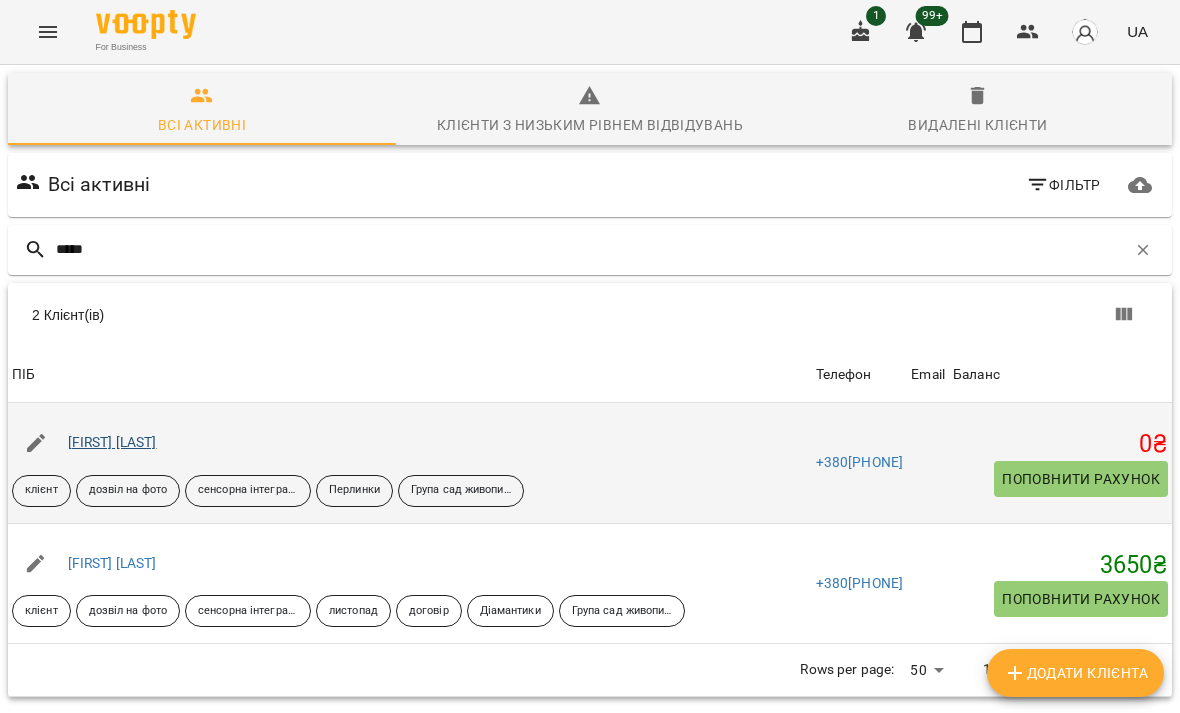 click on "[FIRST] [LAST]" at bounding box center (112, 442) 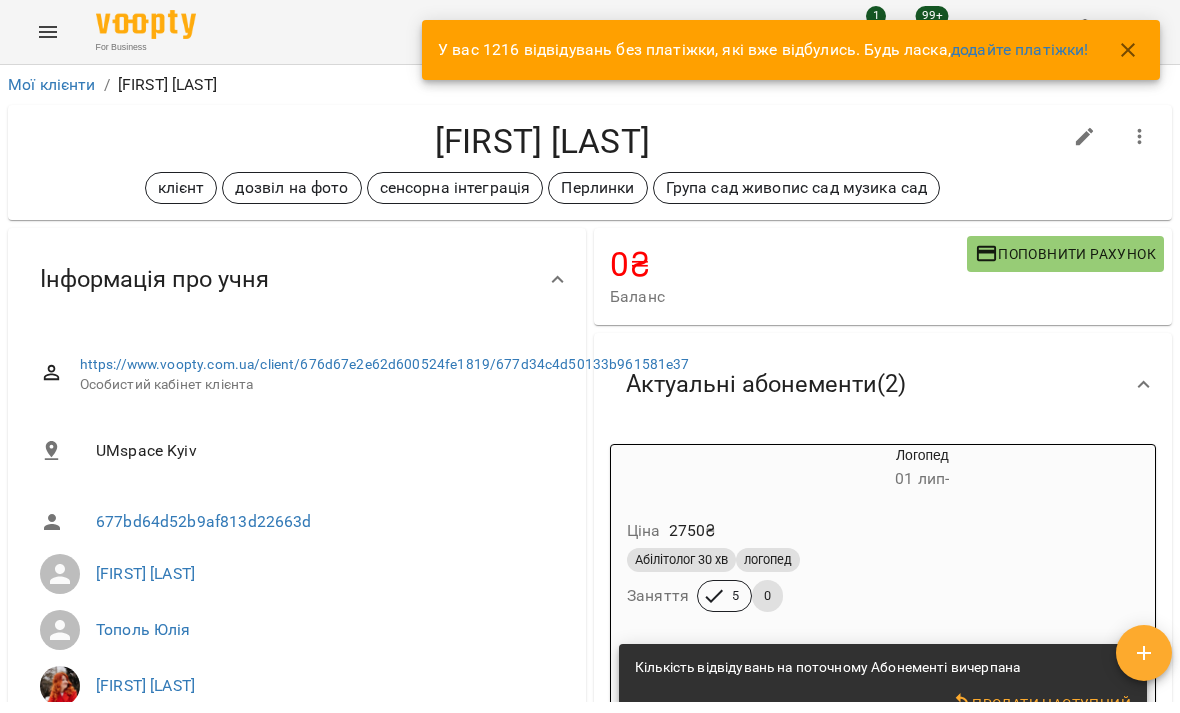 scroll, scrollTop: 0, scrollLeft: 0, axis: both 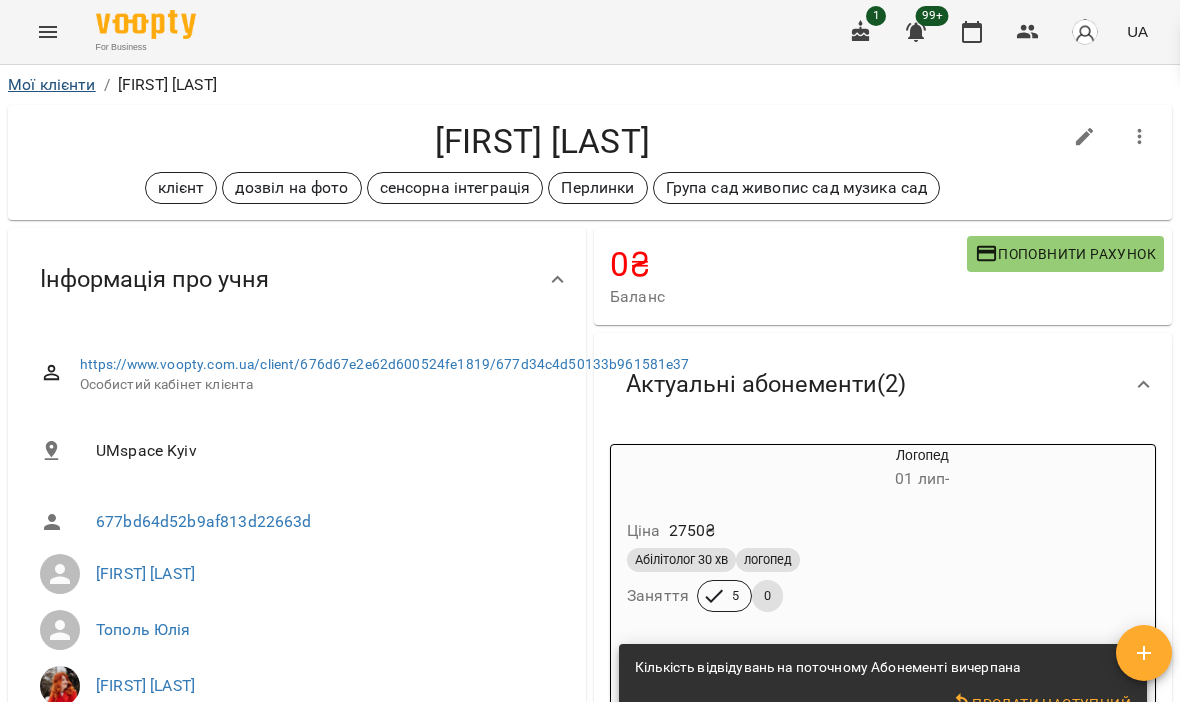 click on "Мої клієнти" at bounding box center (52, 84) 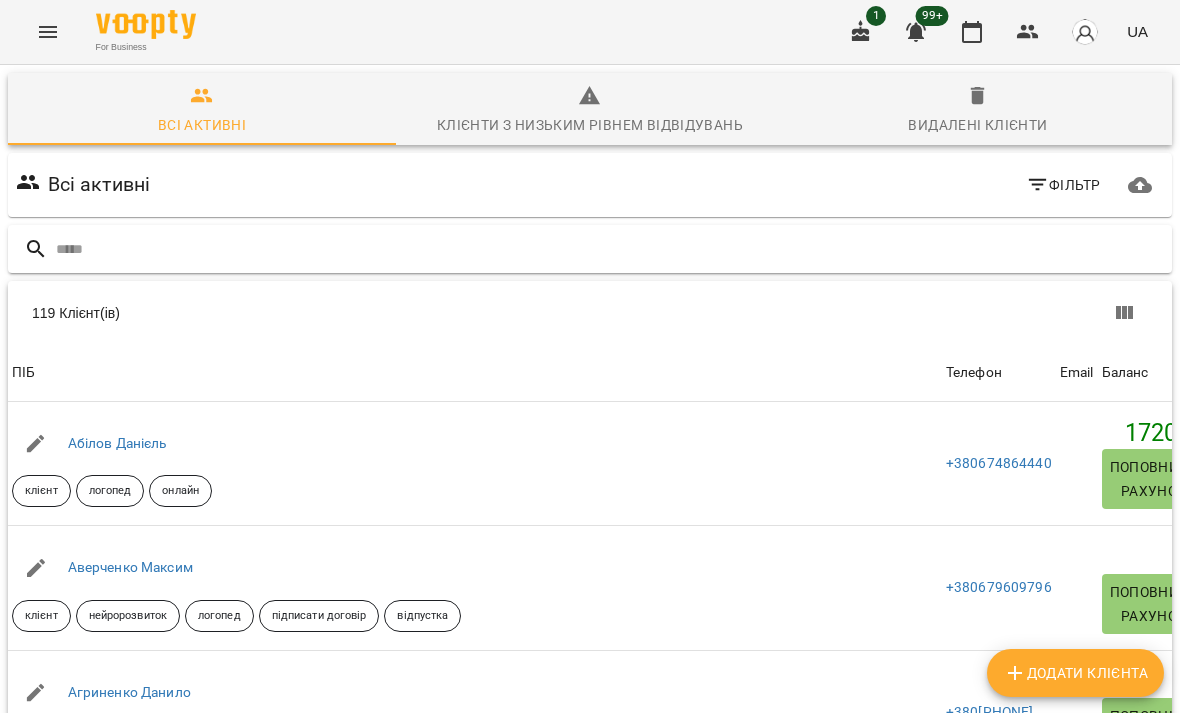 click at bounding box center [610, 249] 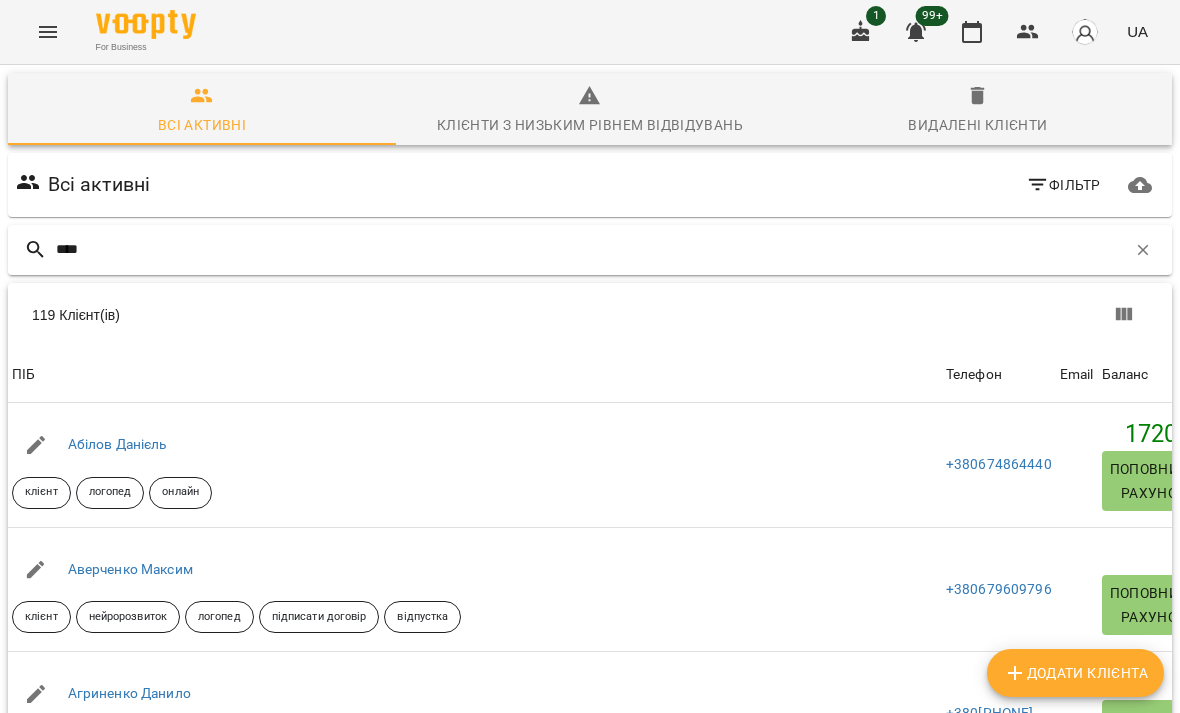 type on "*****" 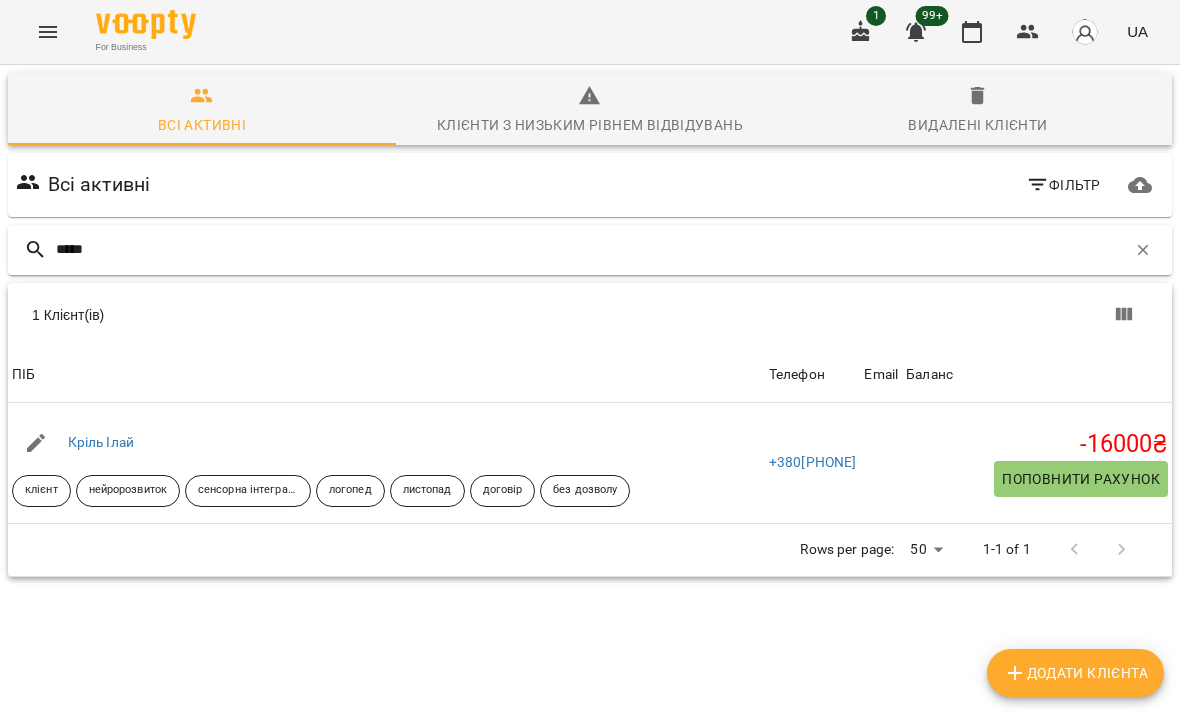 scroll, scrollTop: 44, scrollLeft: 0, axis: vertical 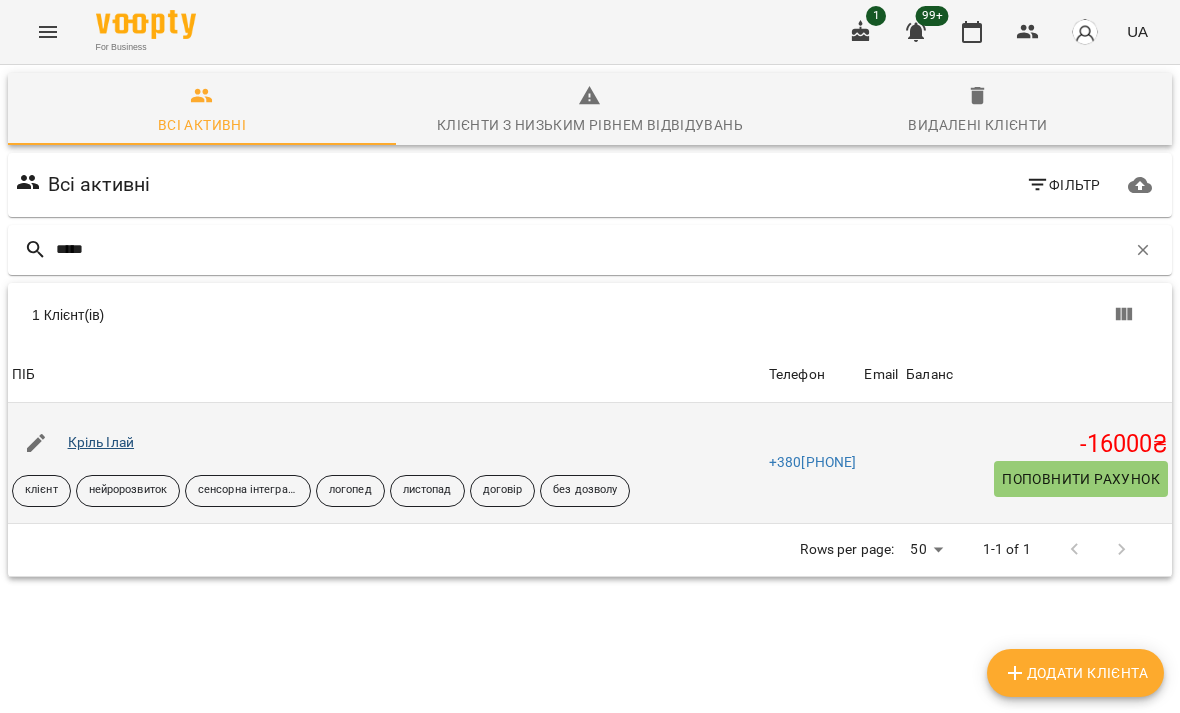 click on "Кріль Ілай" at bounding box center (101, 442) 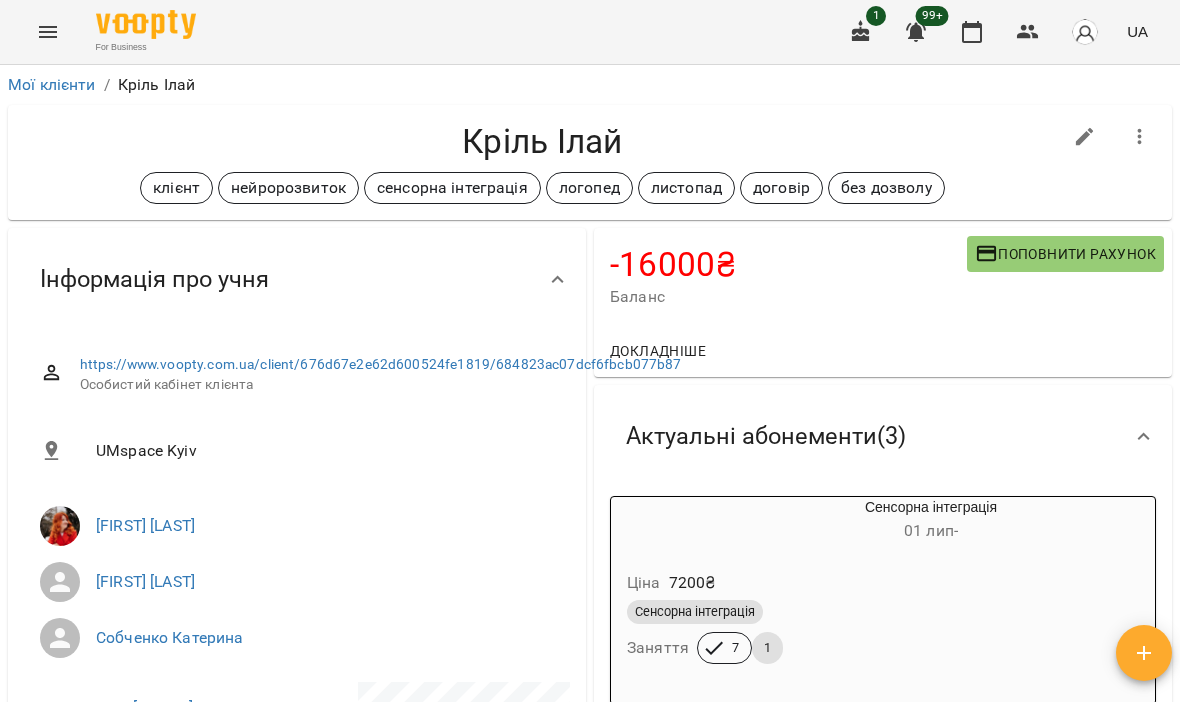 scroll, scrollTop: -1, scrollLeft: 0, axis: vertical 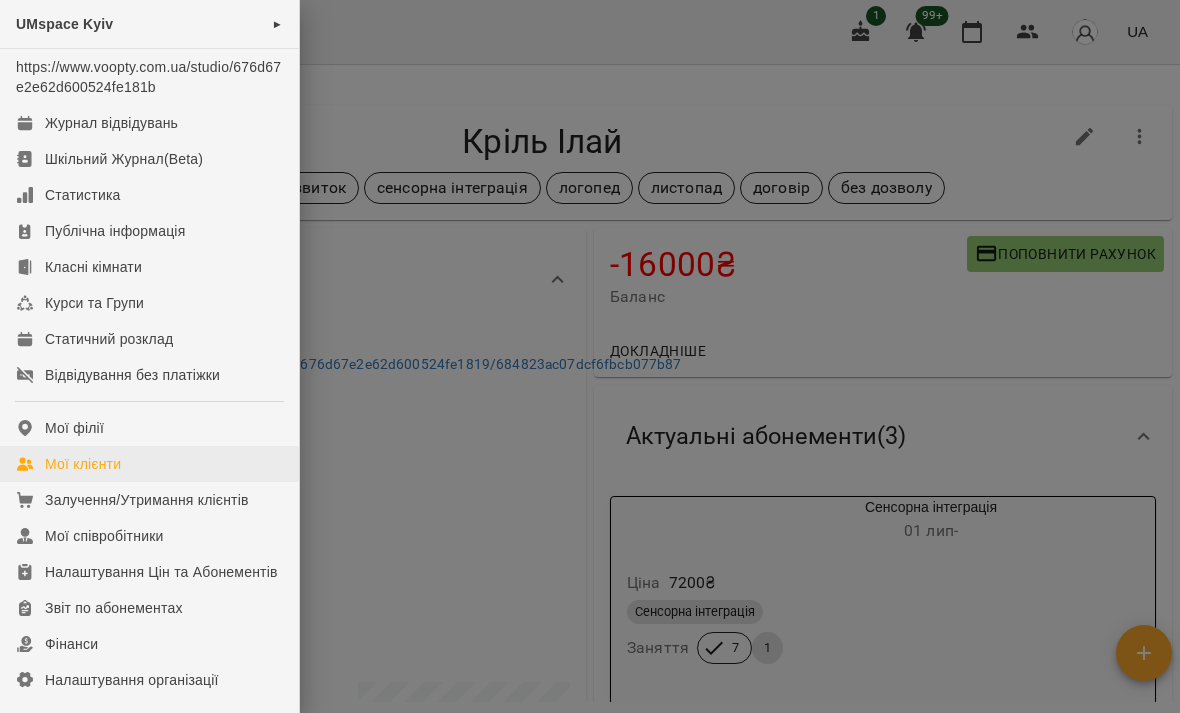 click on "Мої клієнти" at bounding box center (83, 464) 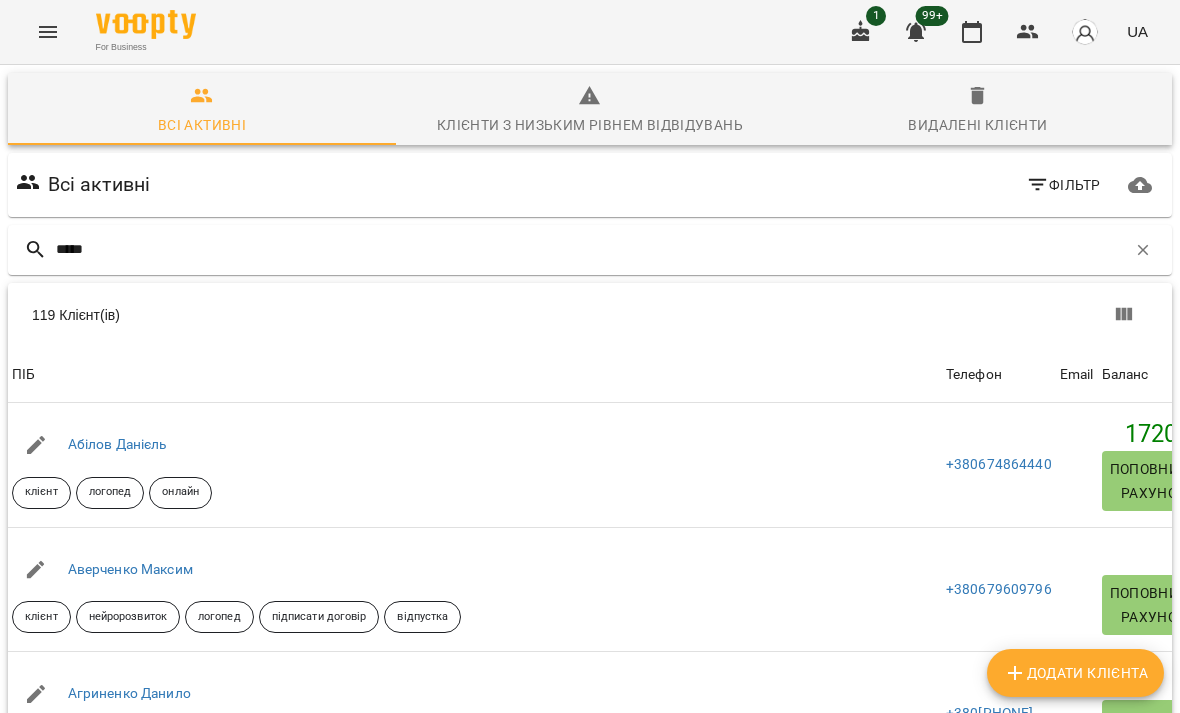 type on "******" 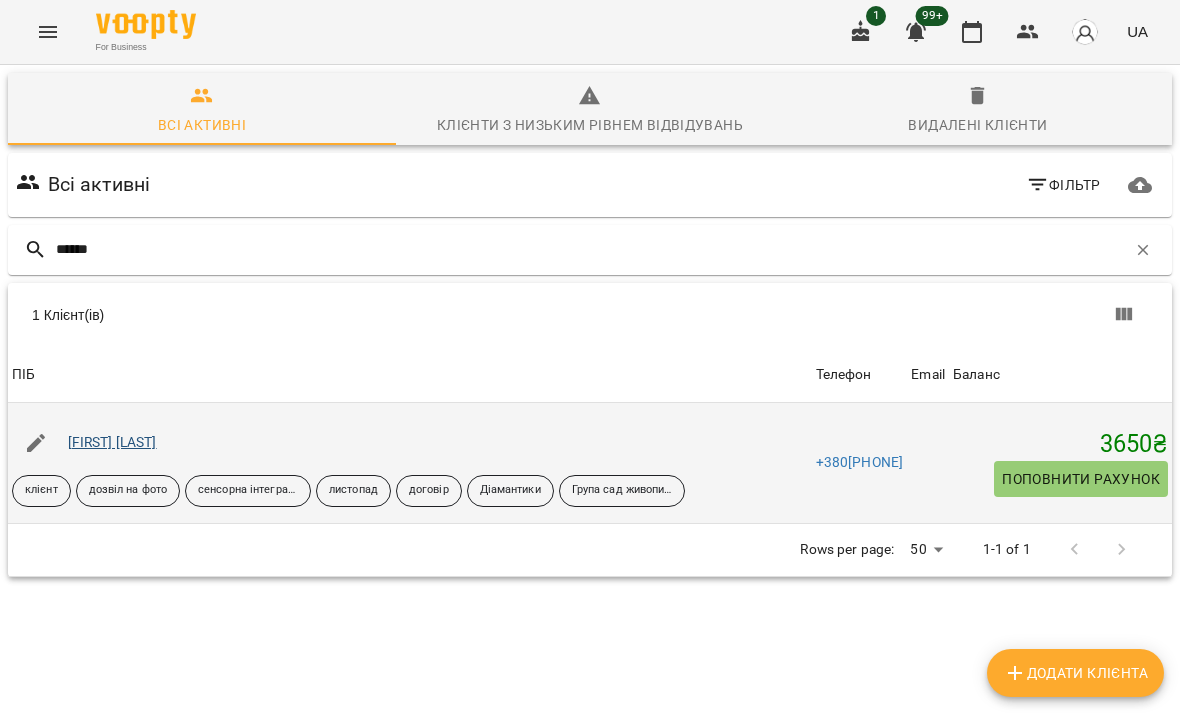 click on "[FIRST] [LAST]" at bounding box center (112, 442) 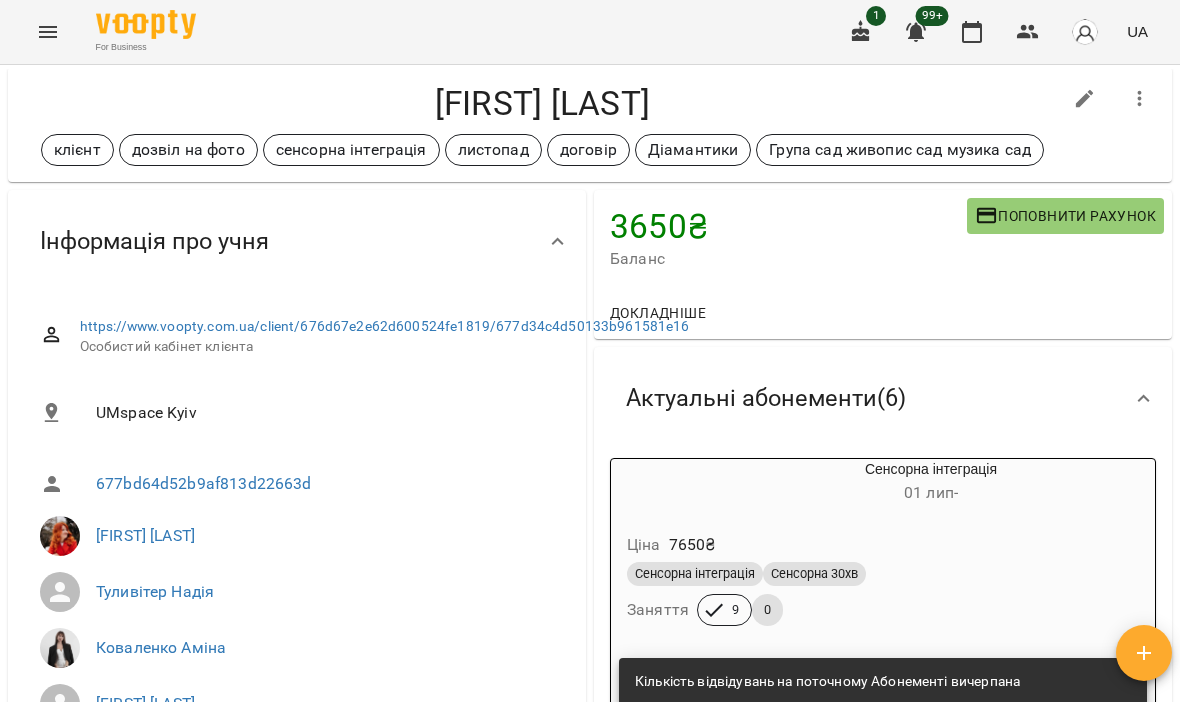 scroll, scrollTop: 37, scrollLeft: 0, axis: vertical 